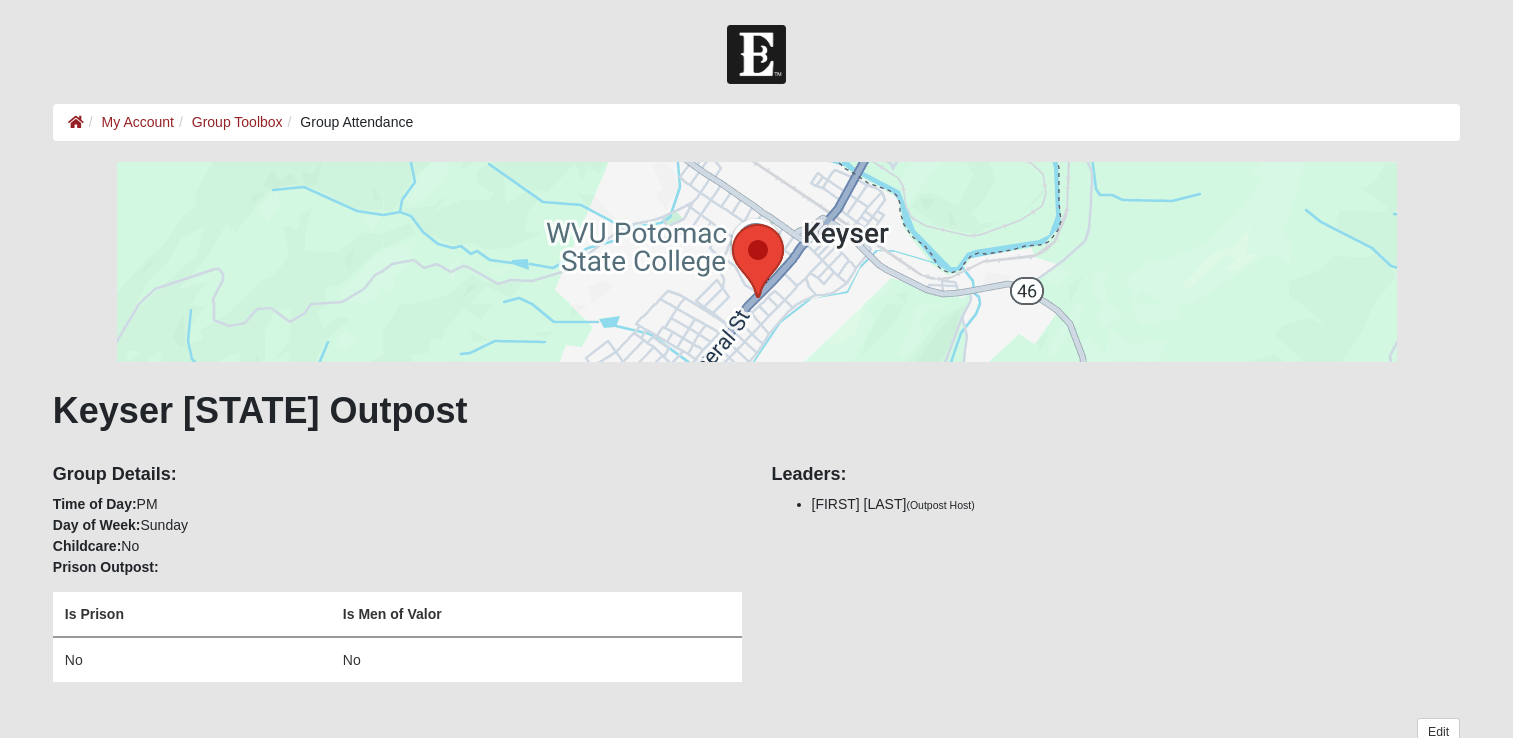 scroll, scrollTop: 0, scrollLeft: 0, axis: both 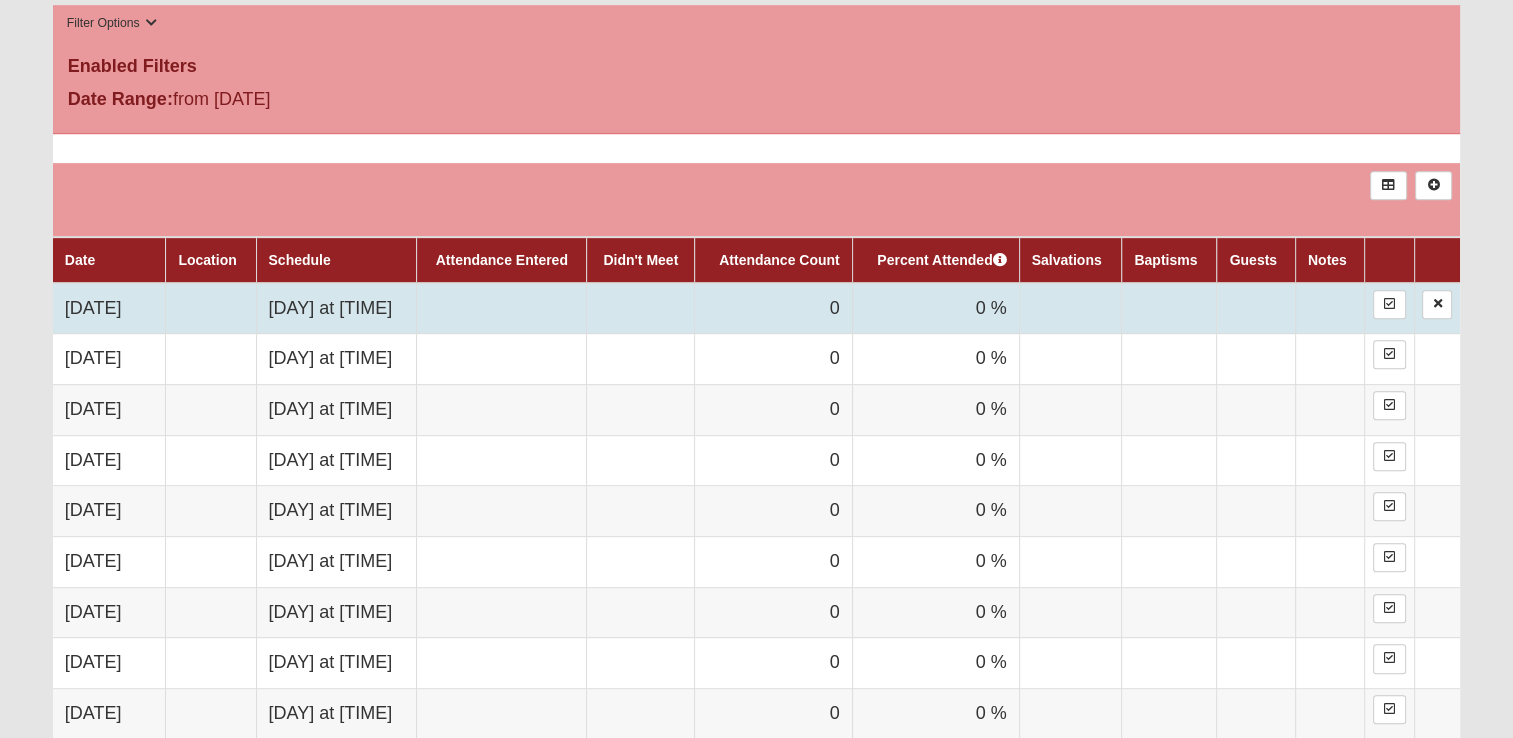 click at bounding box center (1256, 308) 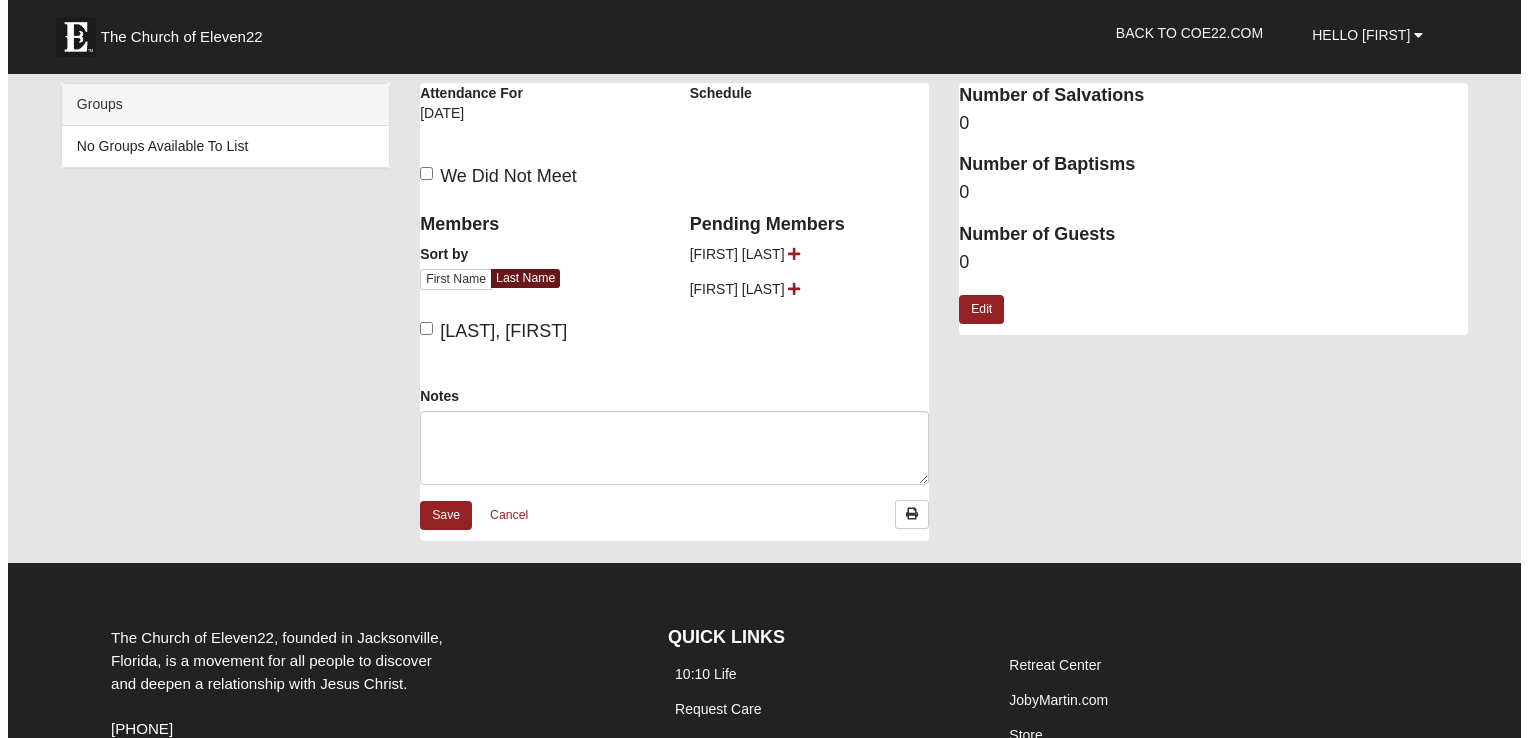 scroll, scrollTop: 0, scrollLeft: 0, axis: both 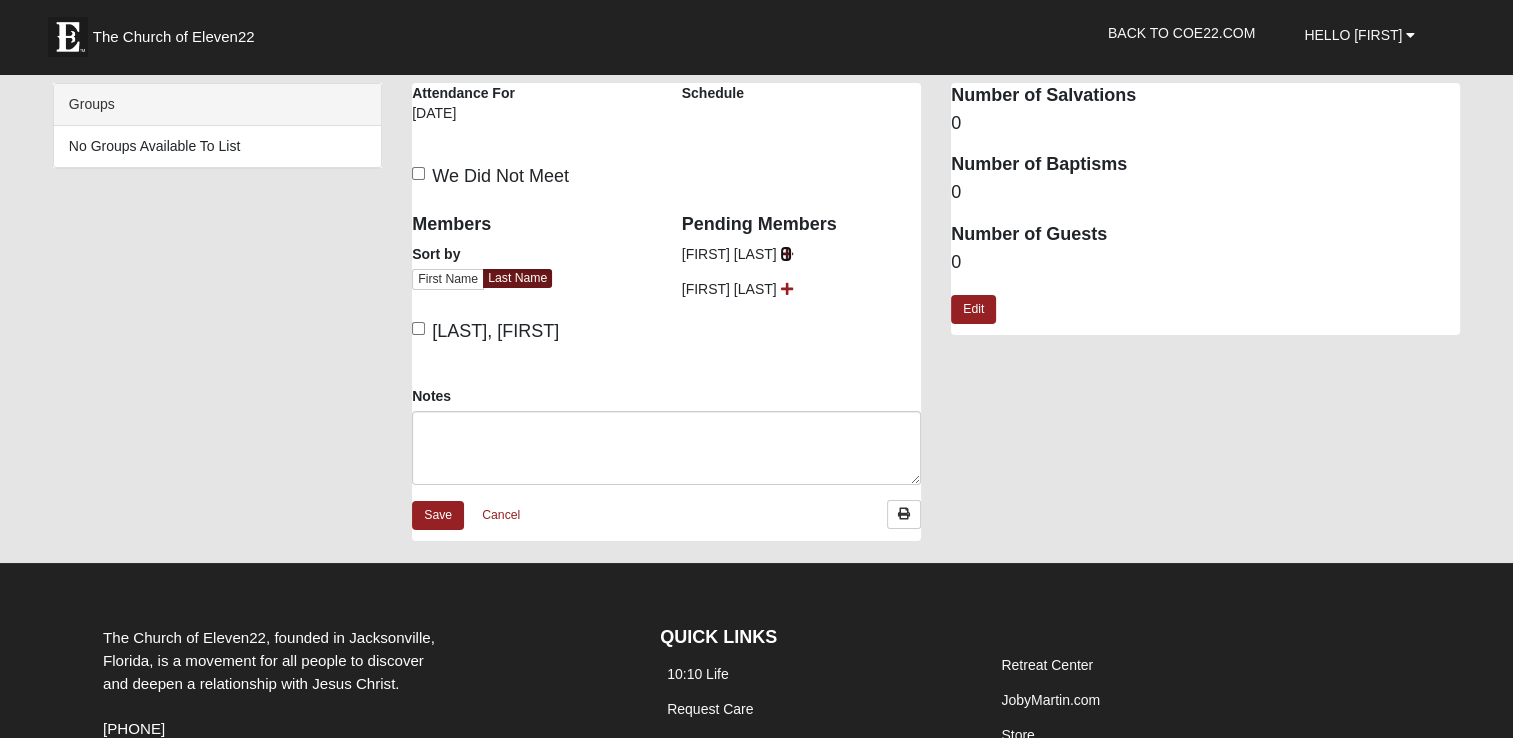 click at bounding box center (786, 254) 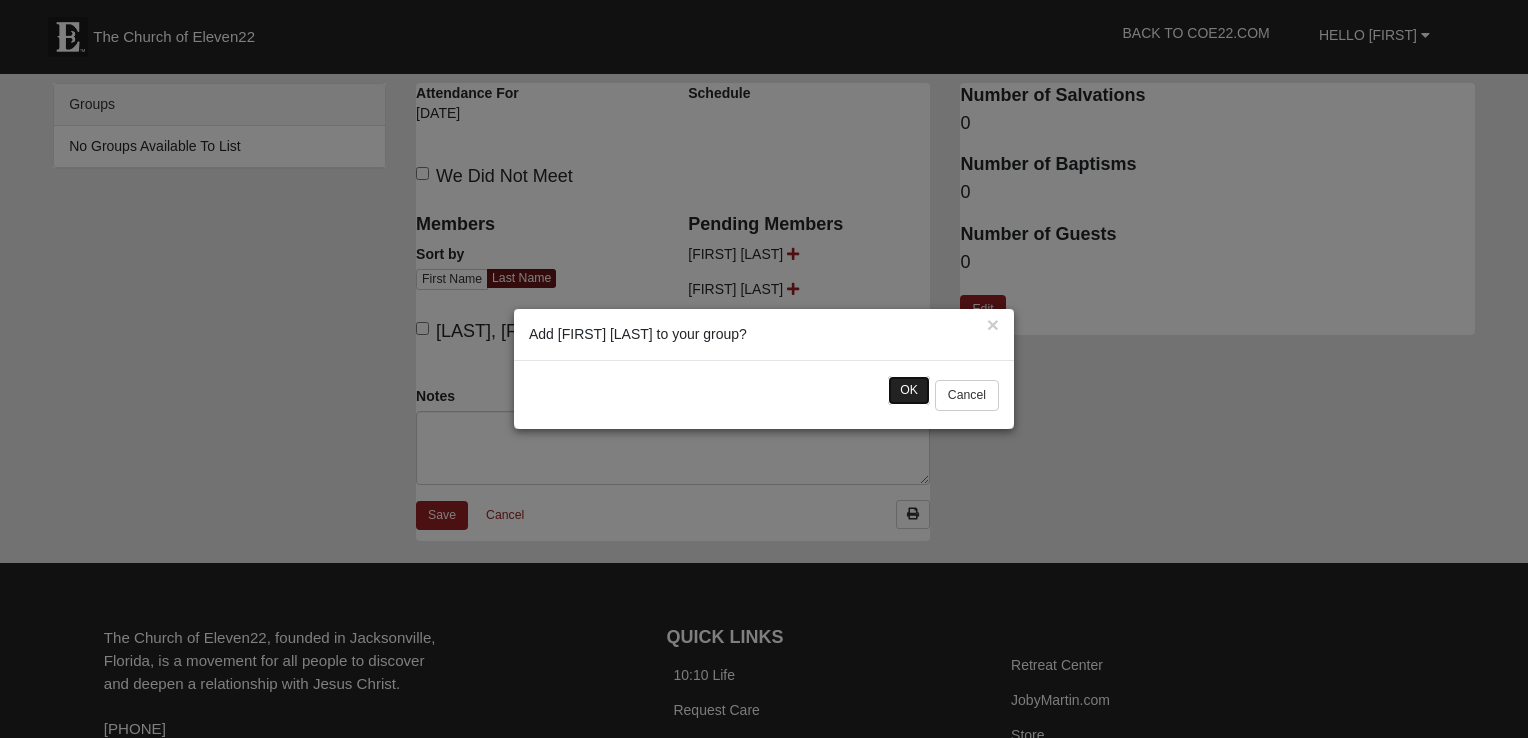 click on "OK" at bounding box center [909, 390] 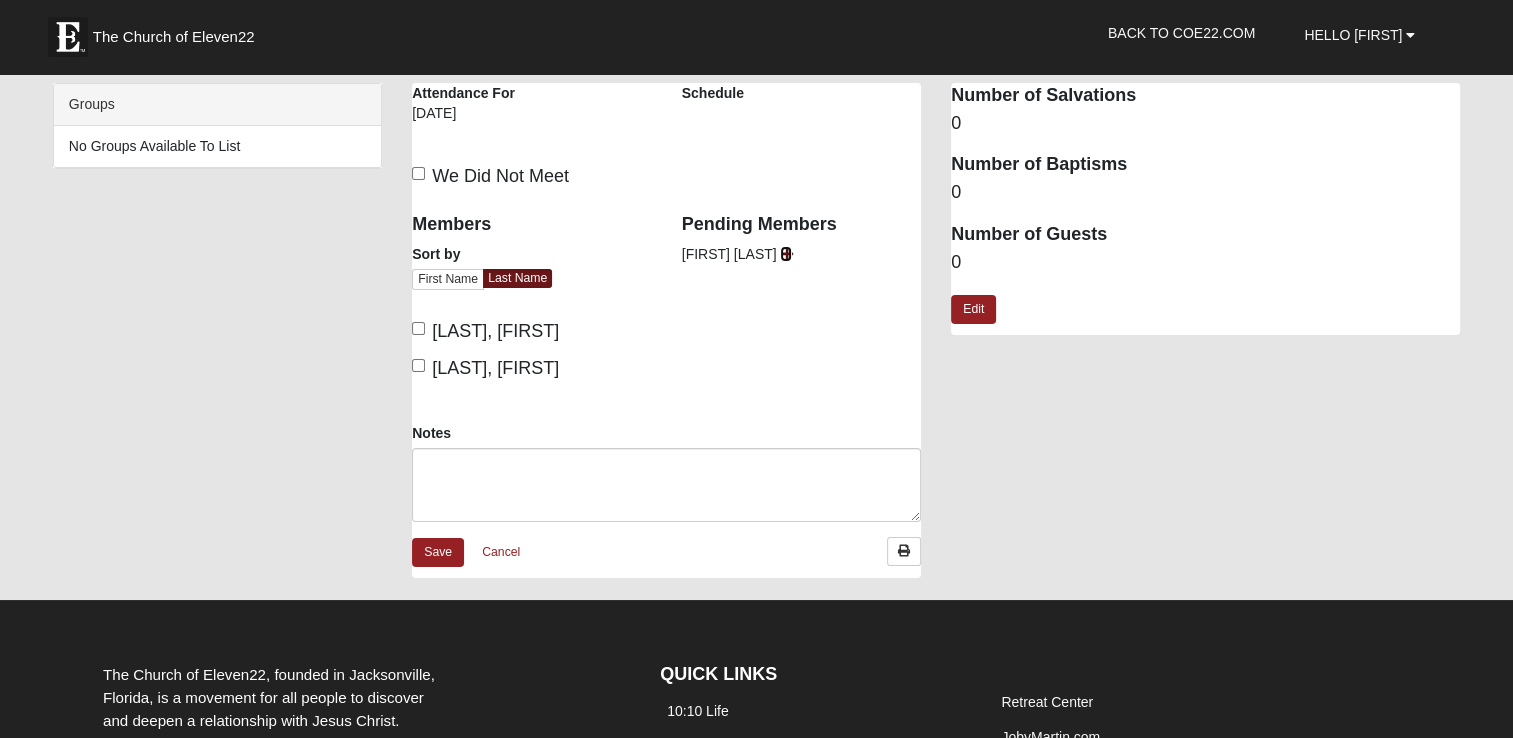 click at bounding box center (786, 254) 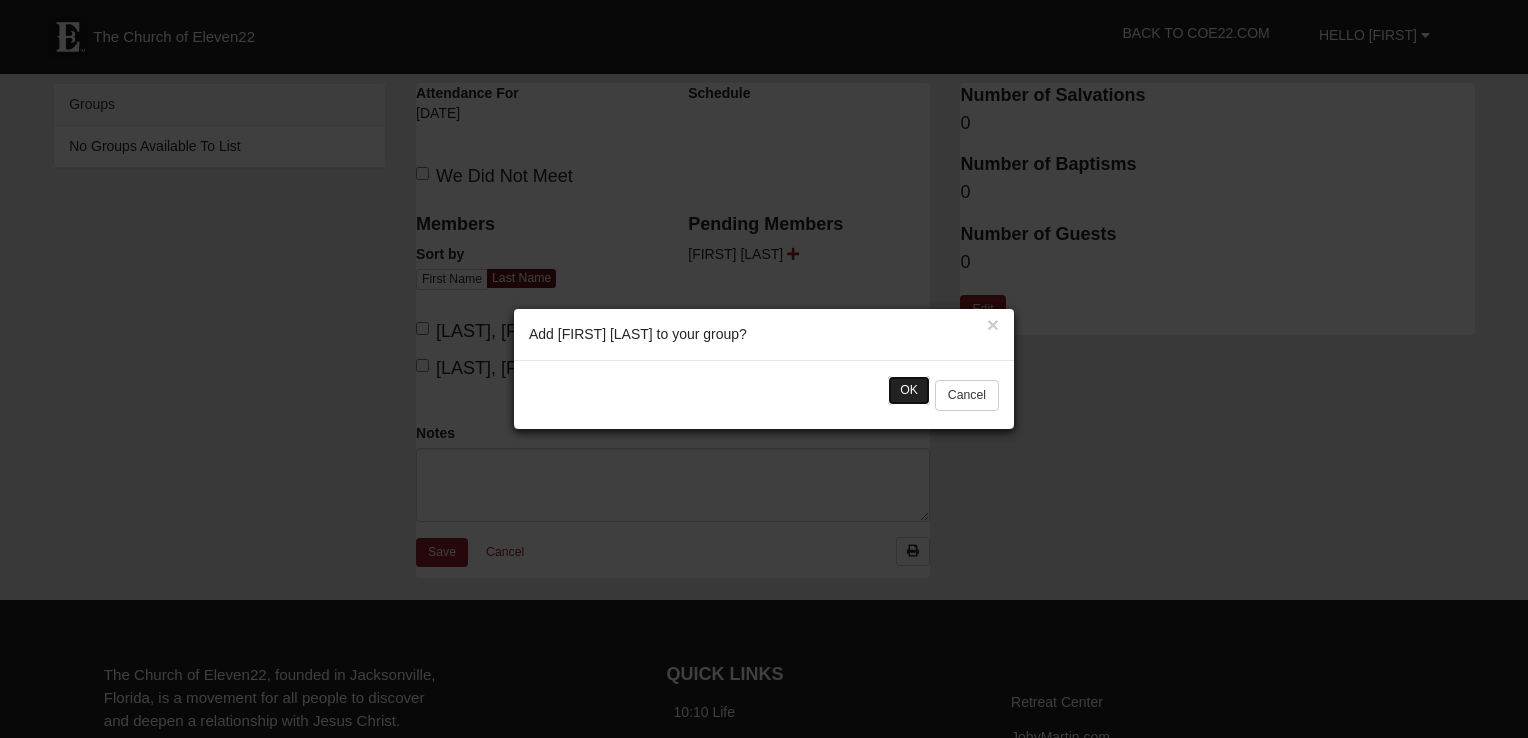 click on "OK" at bounding box center (909, 390) 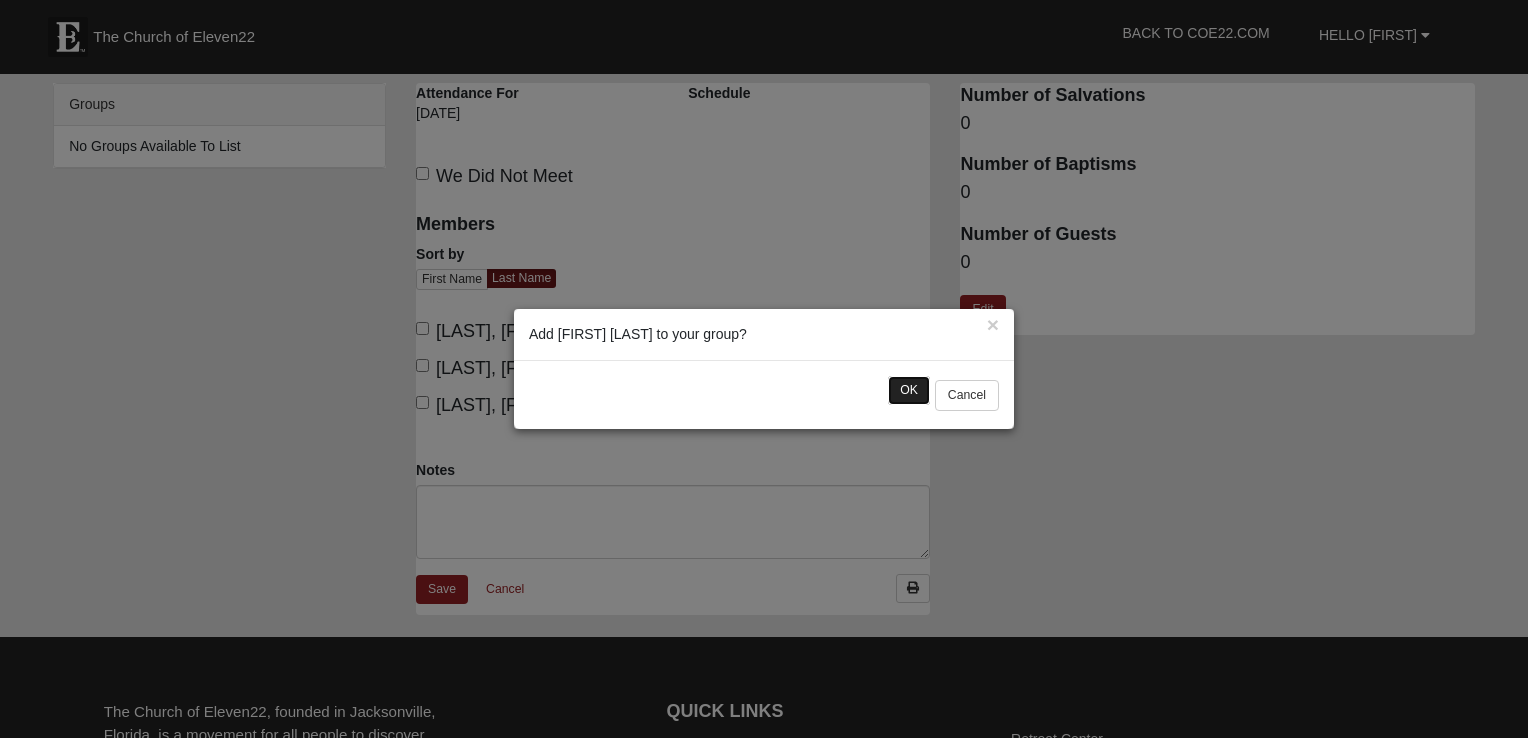 click on "OK" at bounding box center [909, 390] 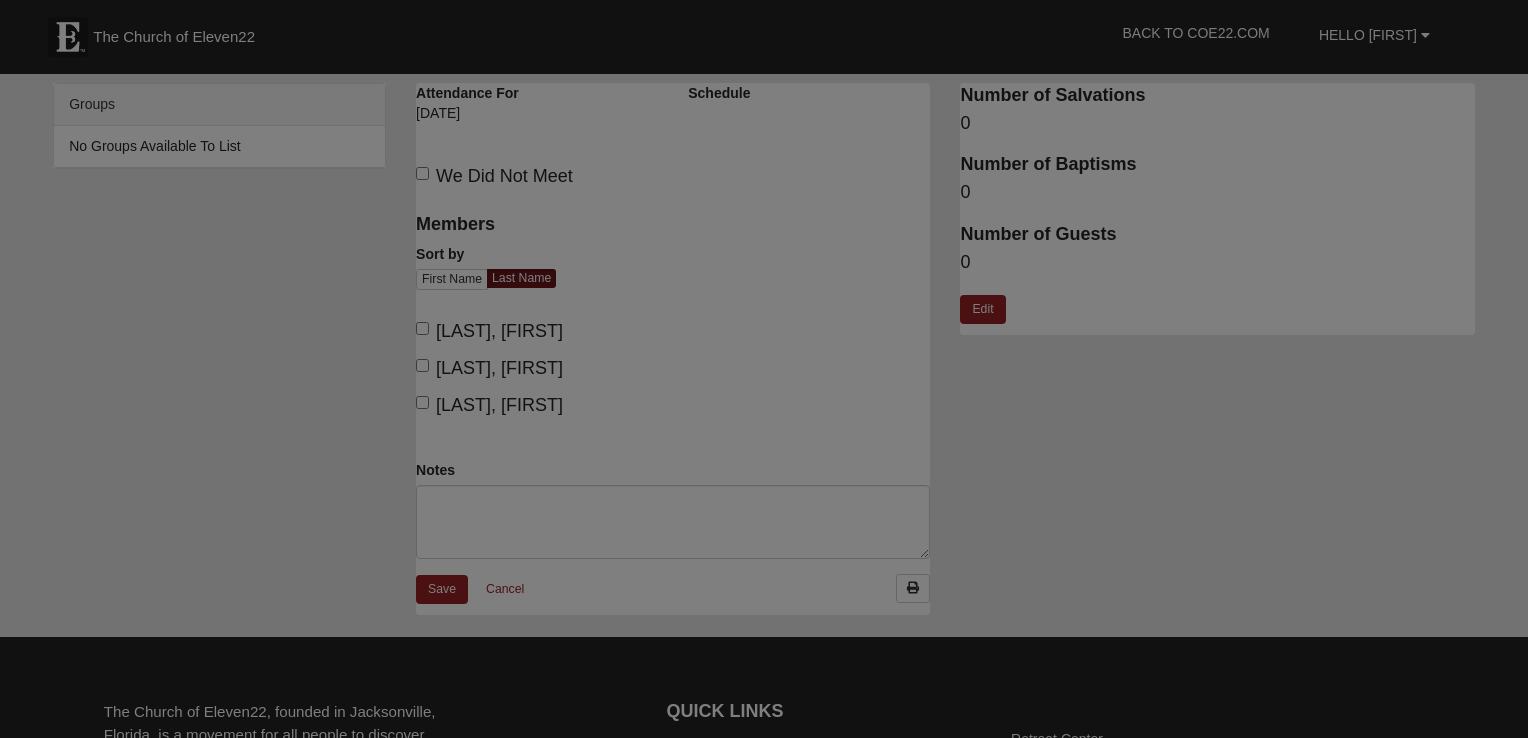 click on "× Add Noah Miller to your group? OK Cancel" at bounding box center (764, 369) 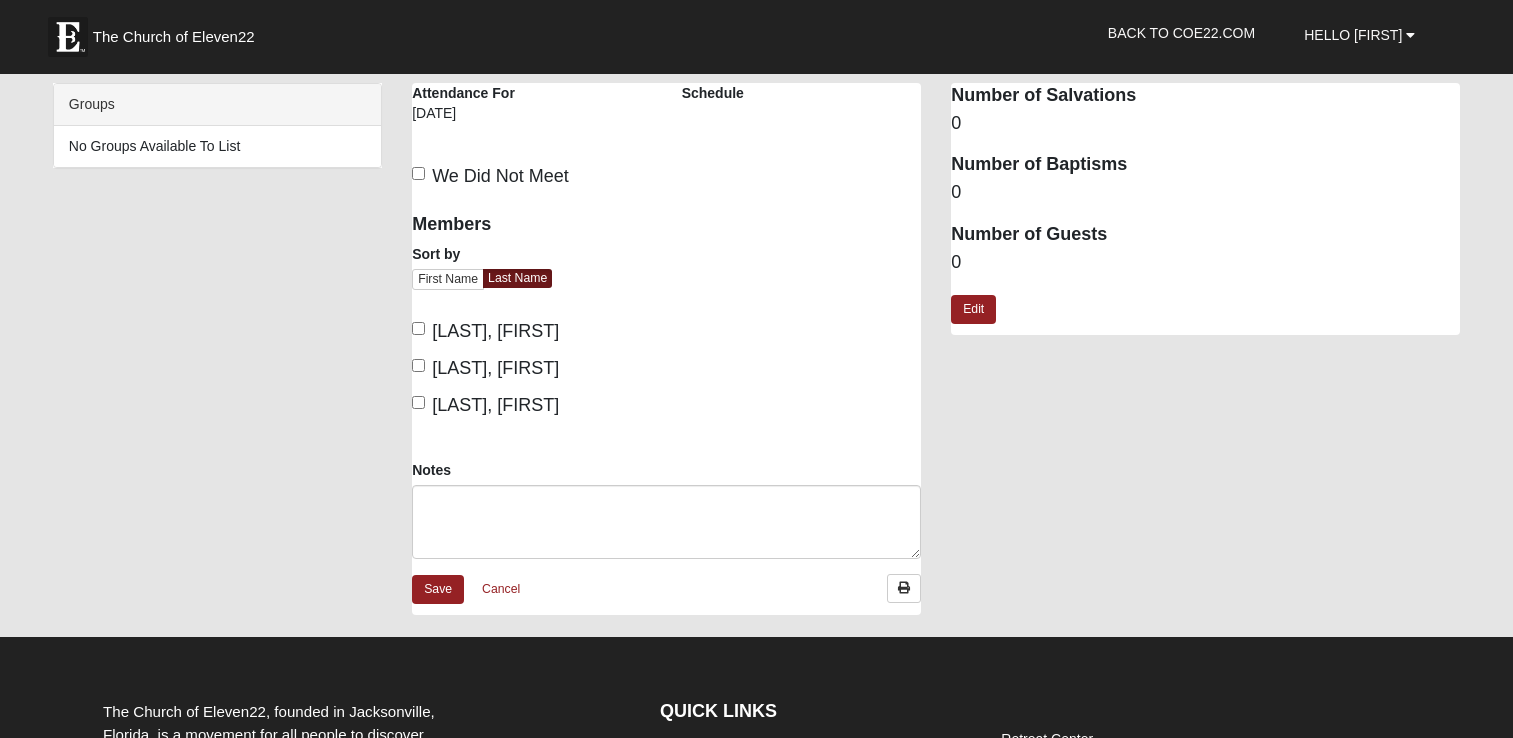 scroll, scrollTop: 0, scrollLeft: 0, axis: both 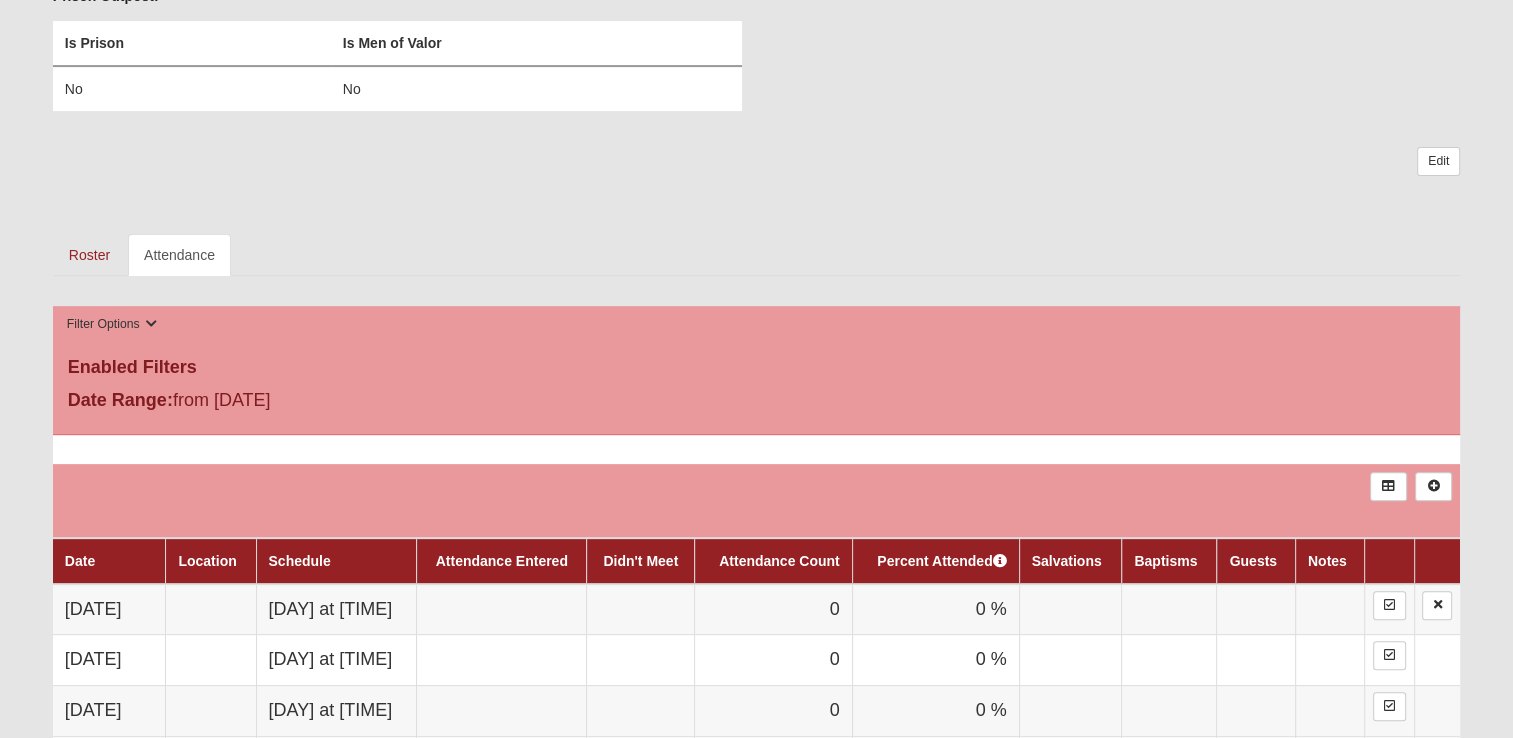click on "Enabled Filters" at bounding box center (756, 368) 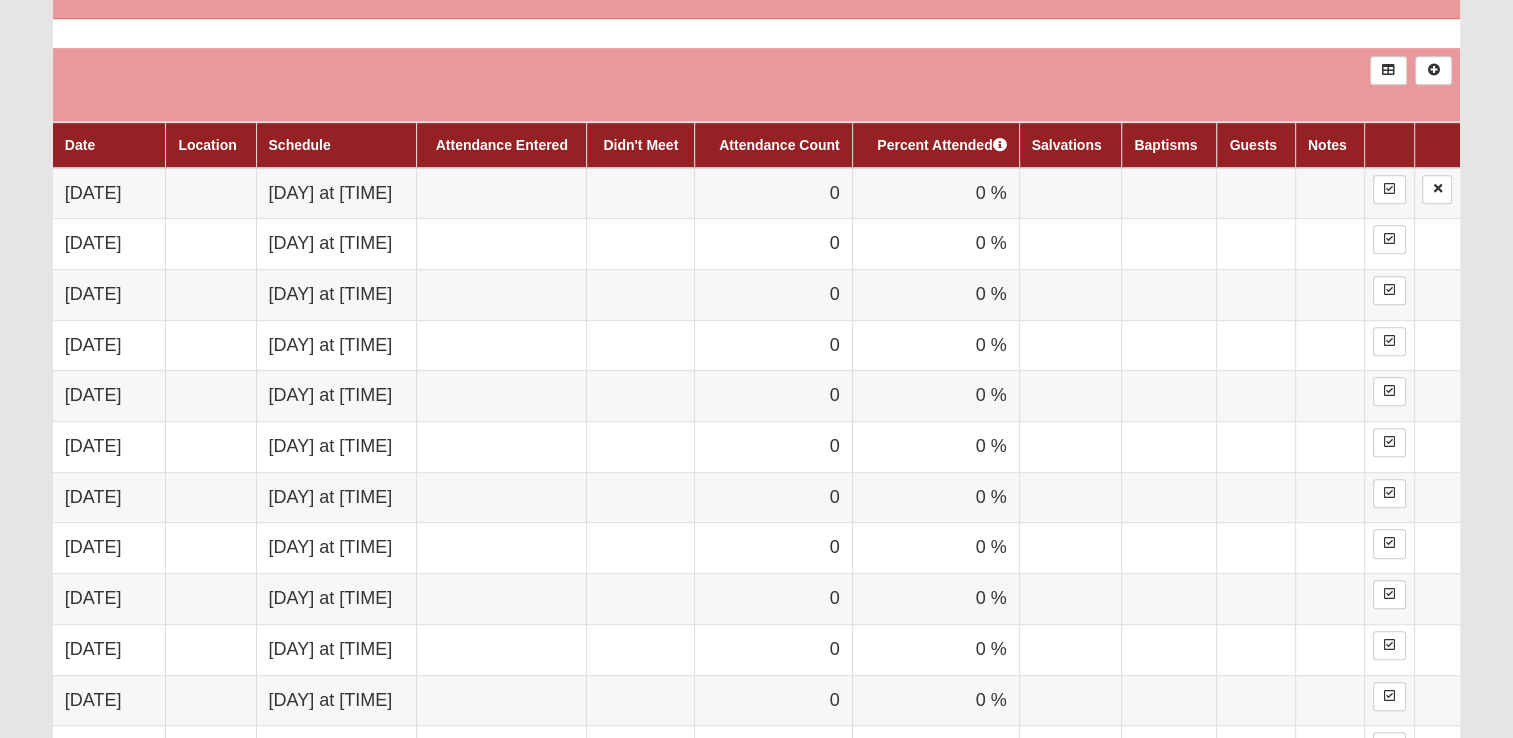 scroll, scrollTop: 975, scrollLeft: 0, axis: vertical 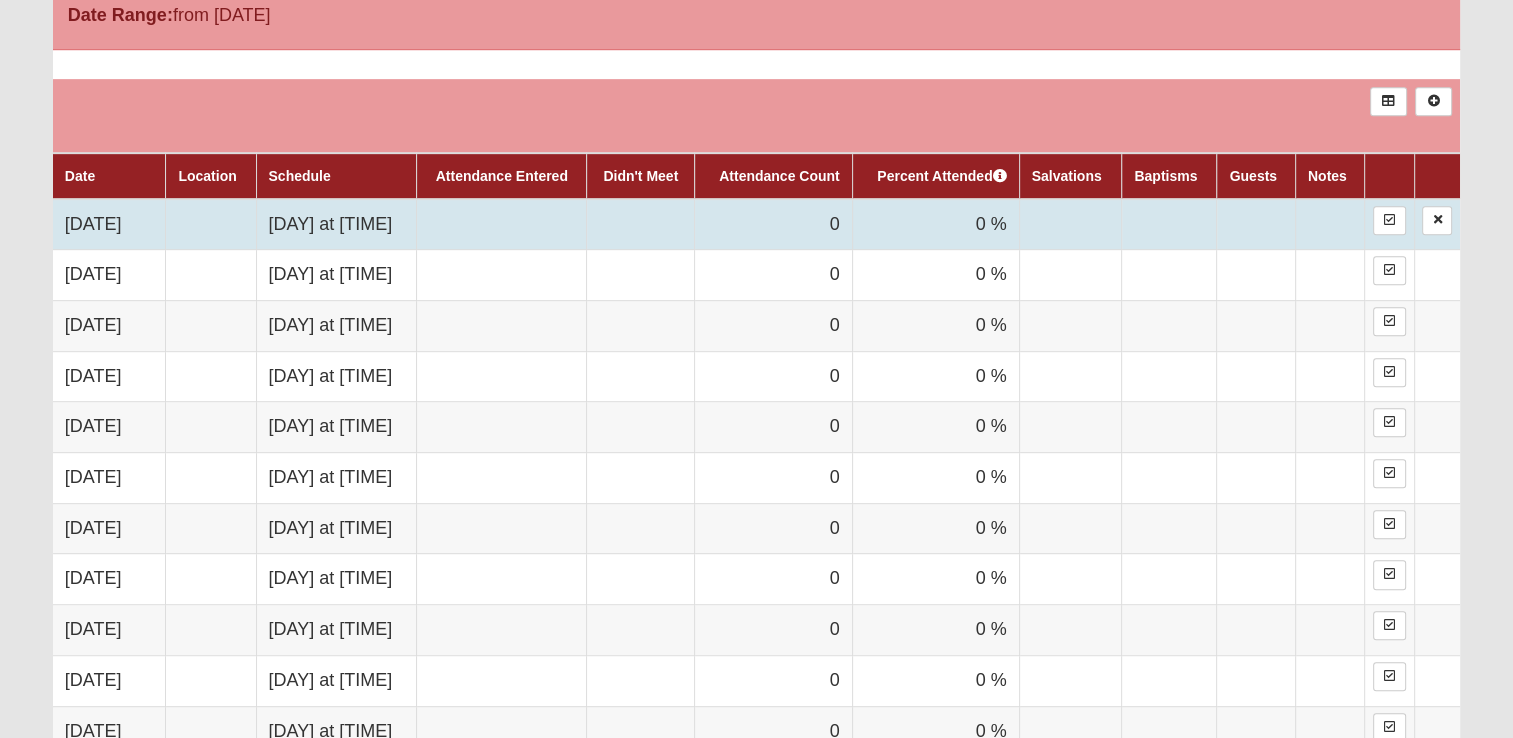 click at bounding box center (1256, 224) 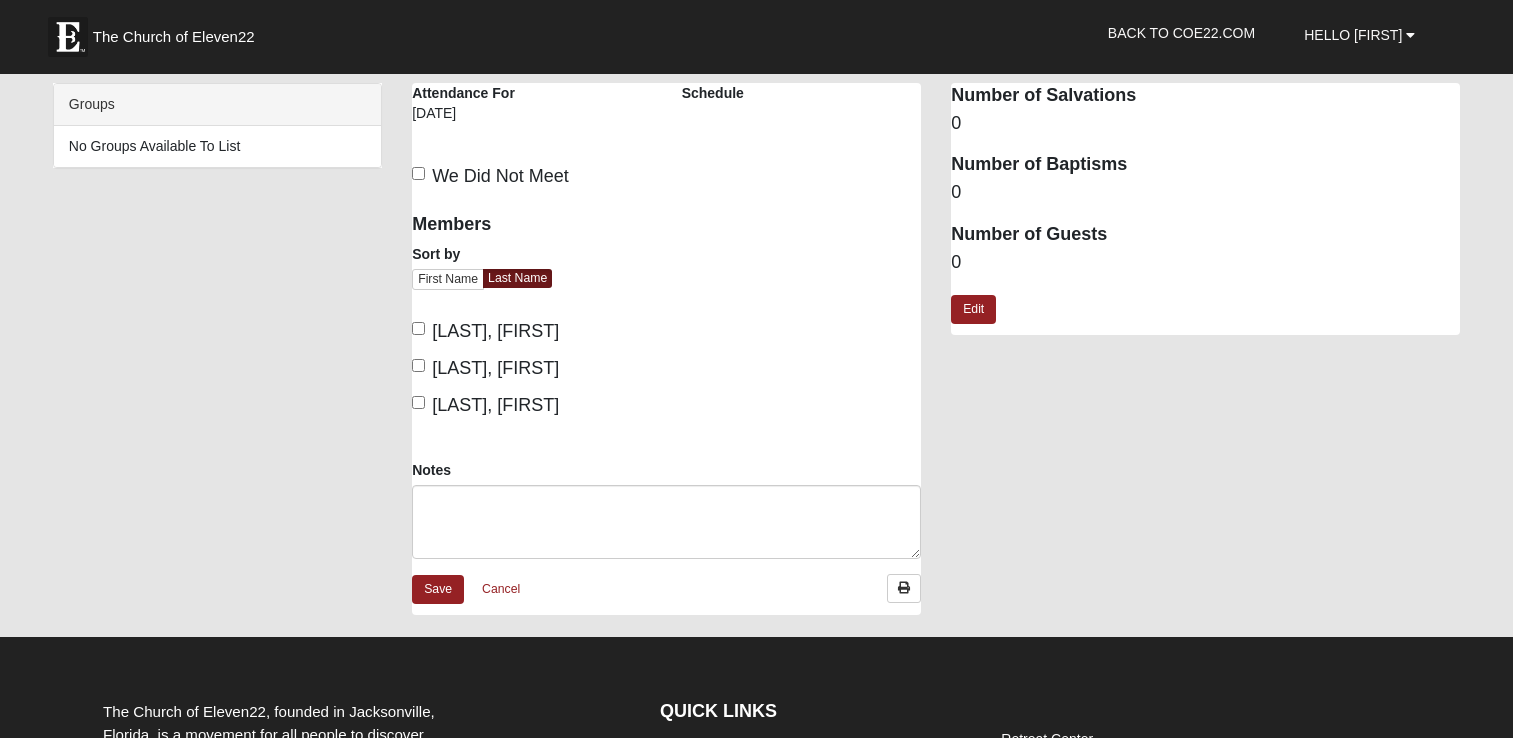 scroll, scrollTop: 0, scrollLeft: 0, axis: both 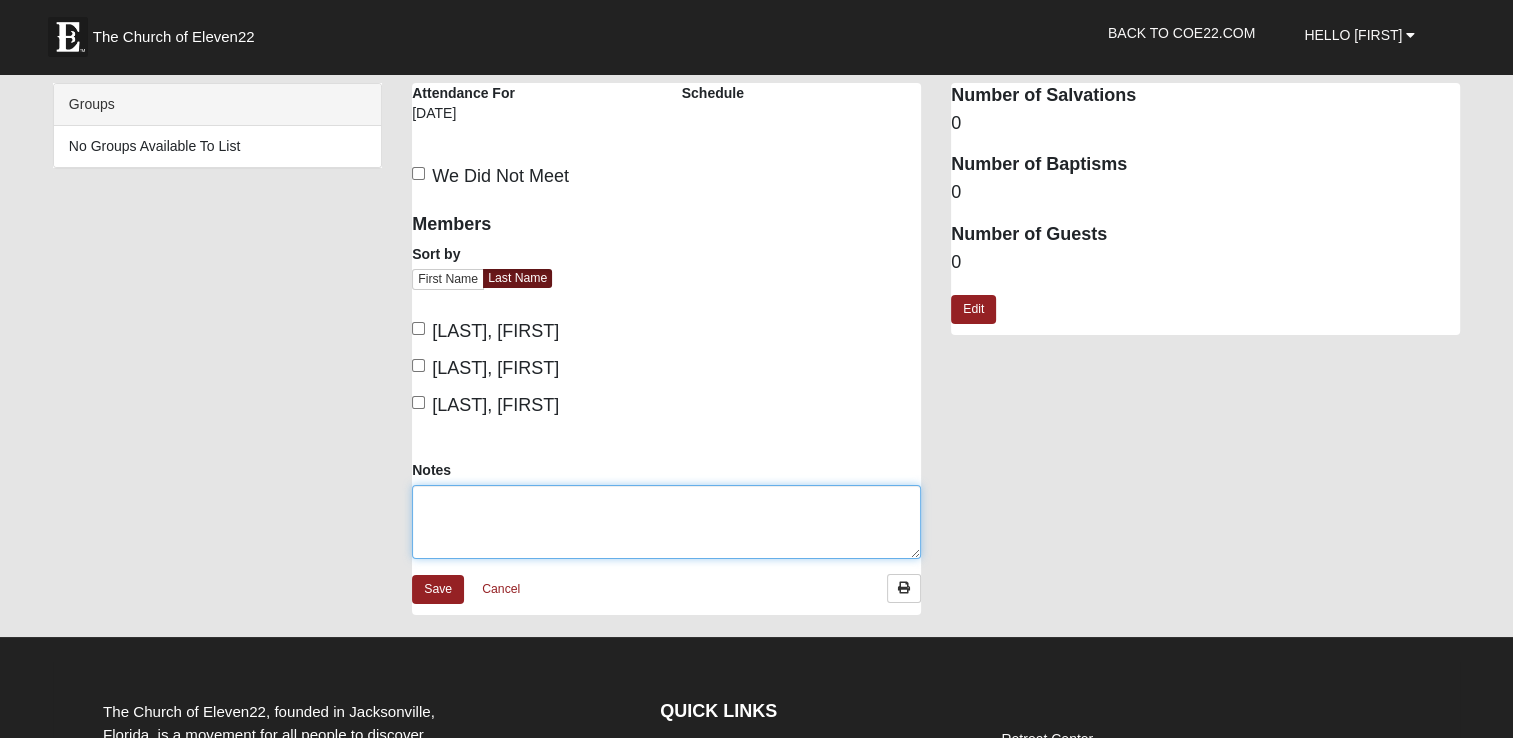 click on "Notes" at bounding box center (666, 522) 